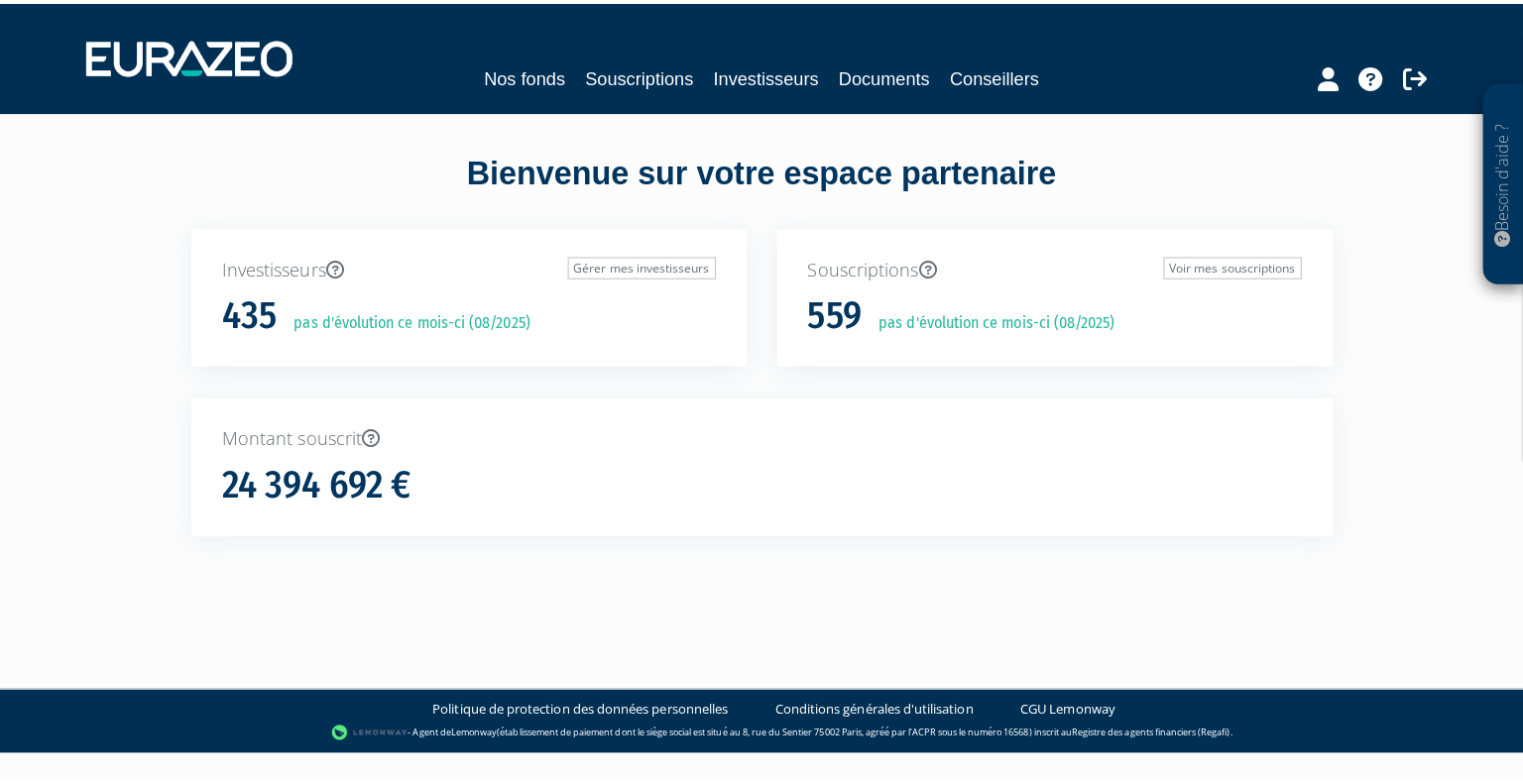 scroll, scrollTop: 0, scrollLeft: 0, axis: both 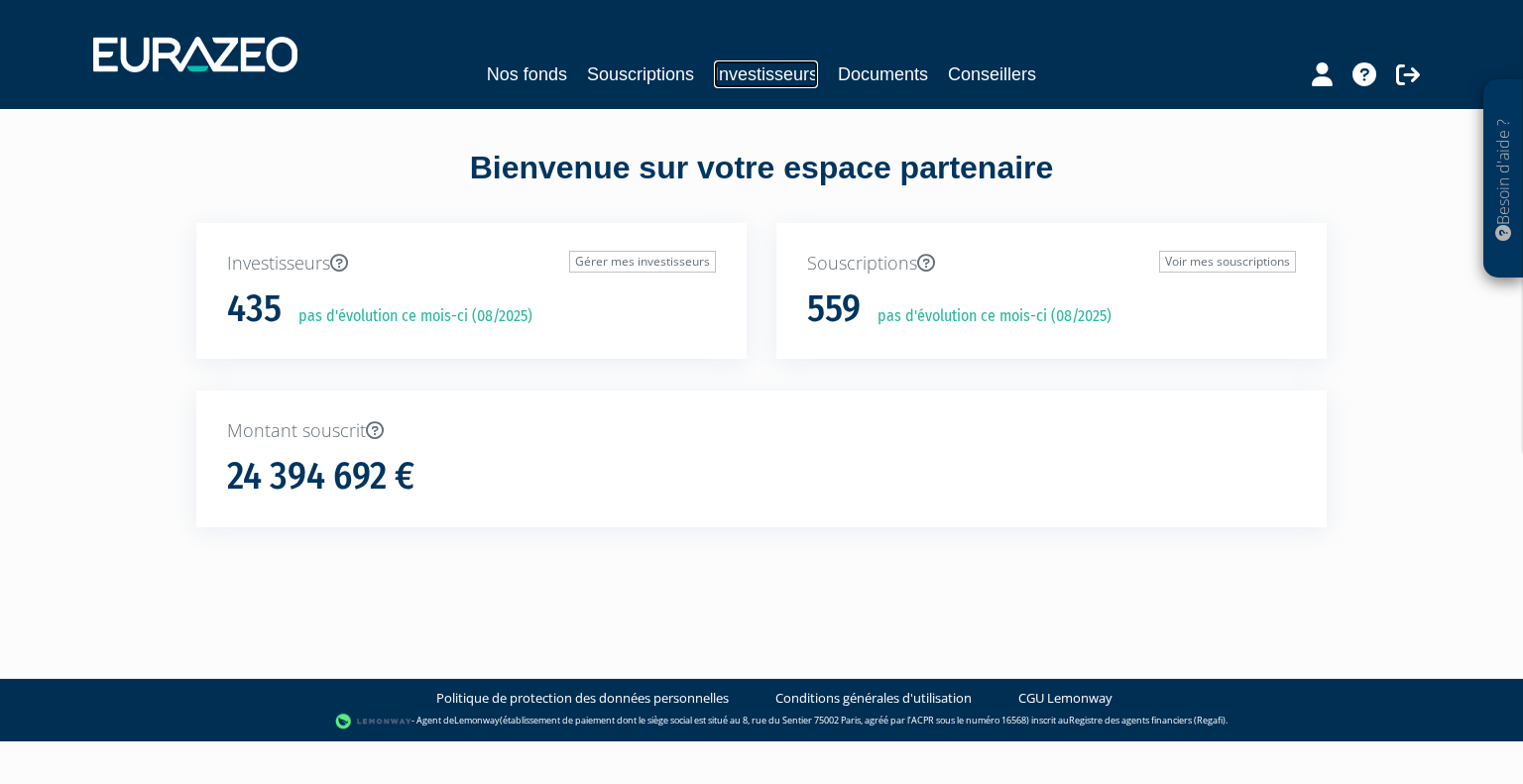click on "Investisseurs" at bounding box center [765, 74] 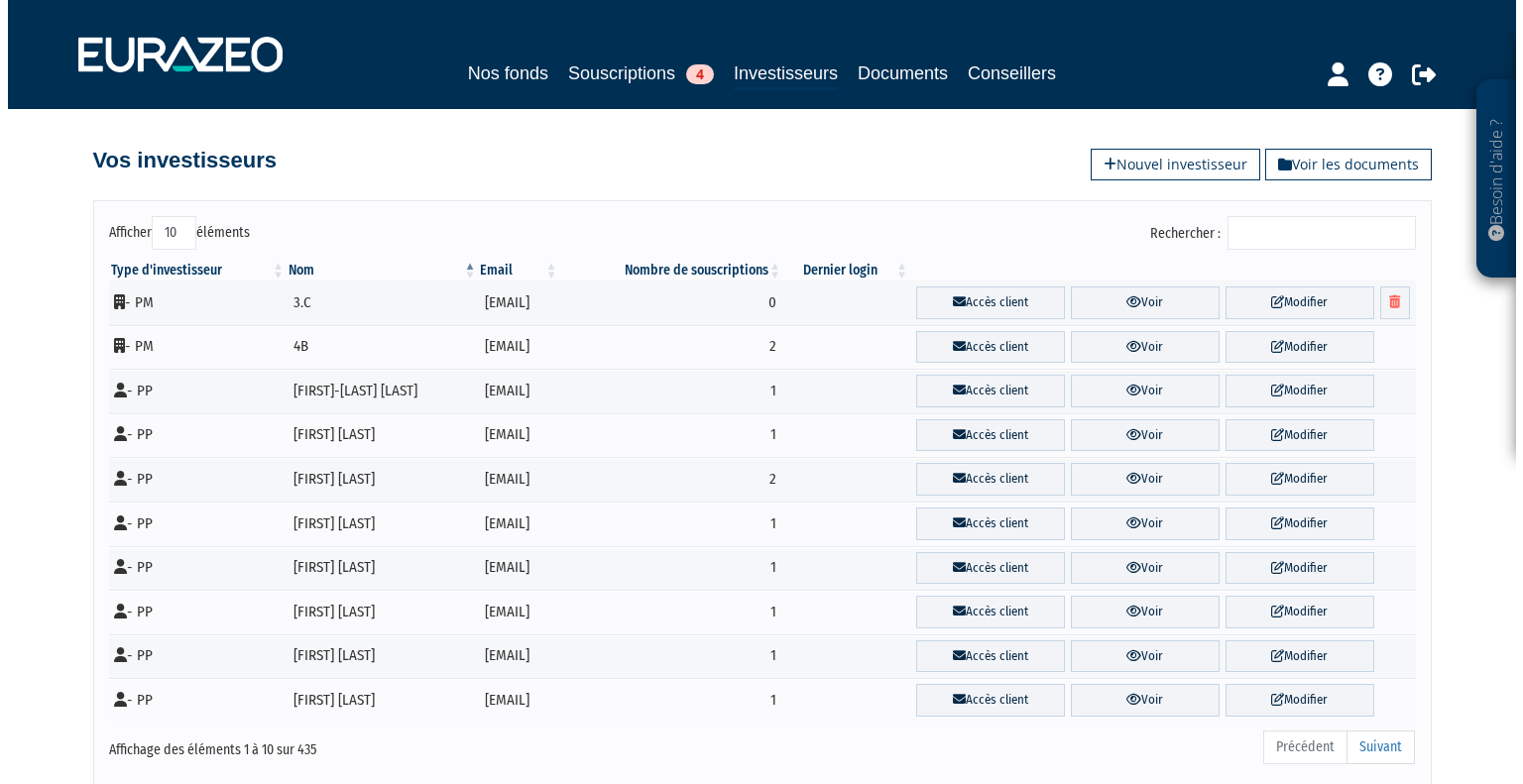 scroll, scrollTop: 0, scrollLeft: 0, axis: both 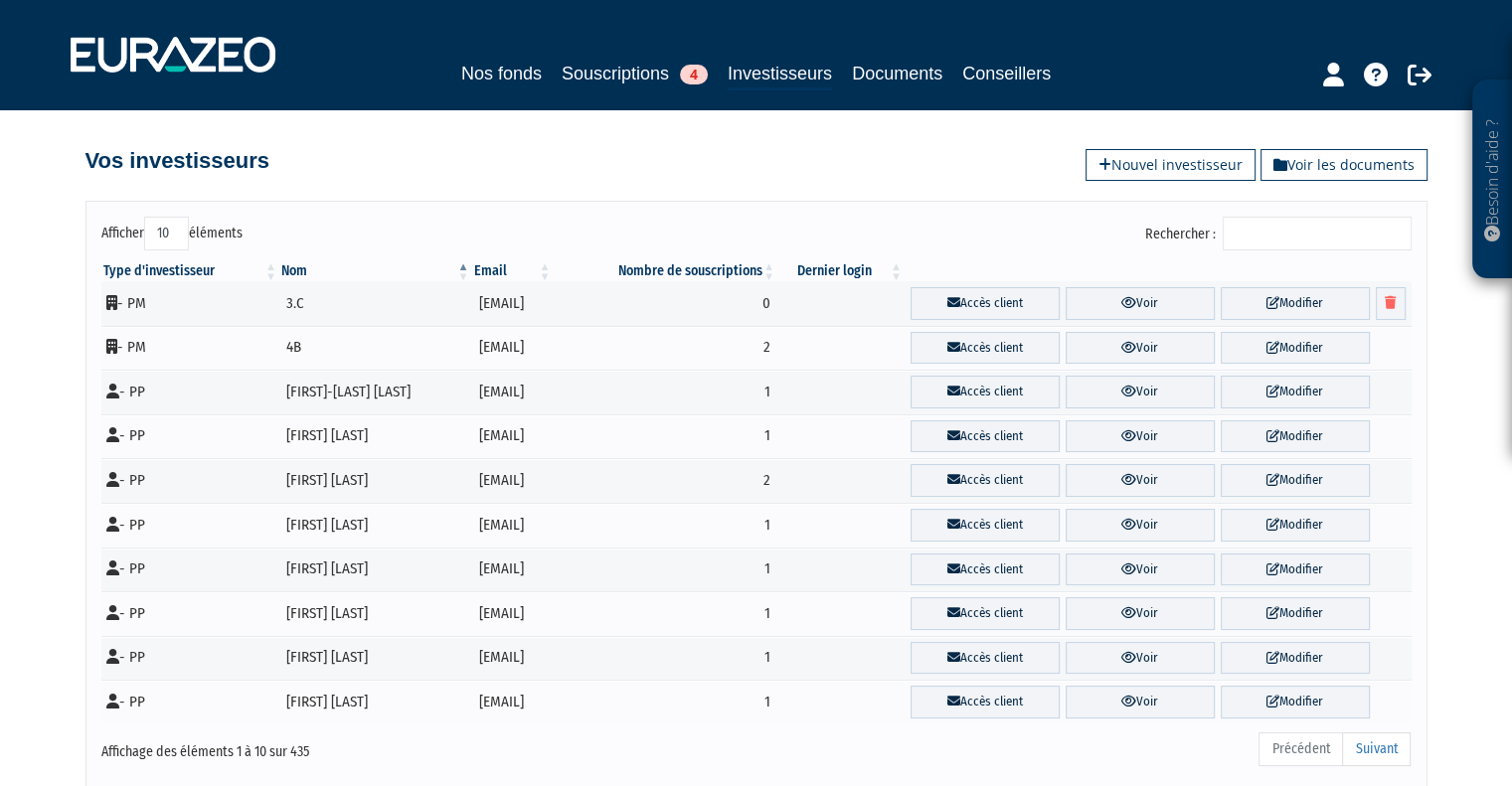 click on "Rechercher :" at bounding box center (1317, 234) 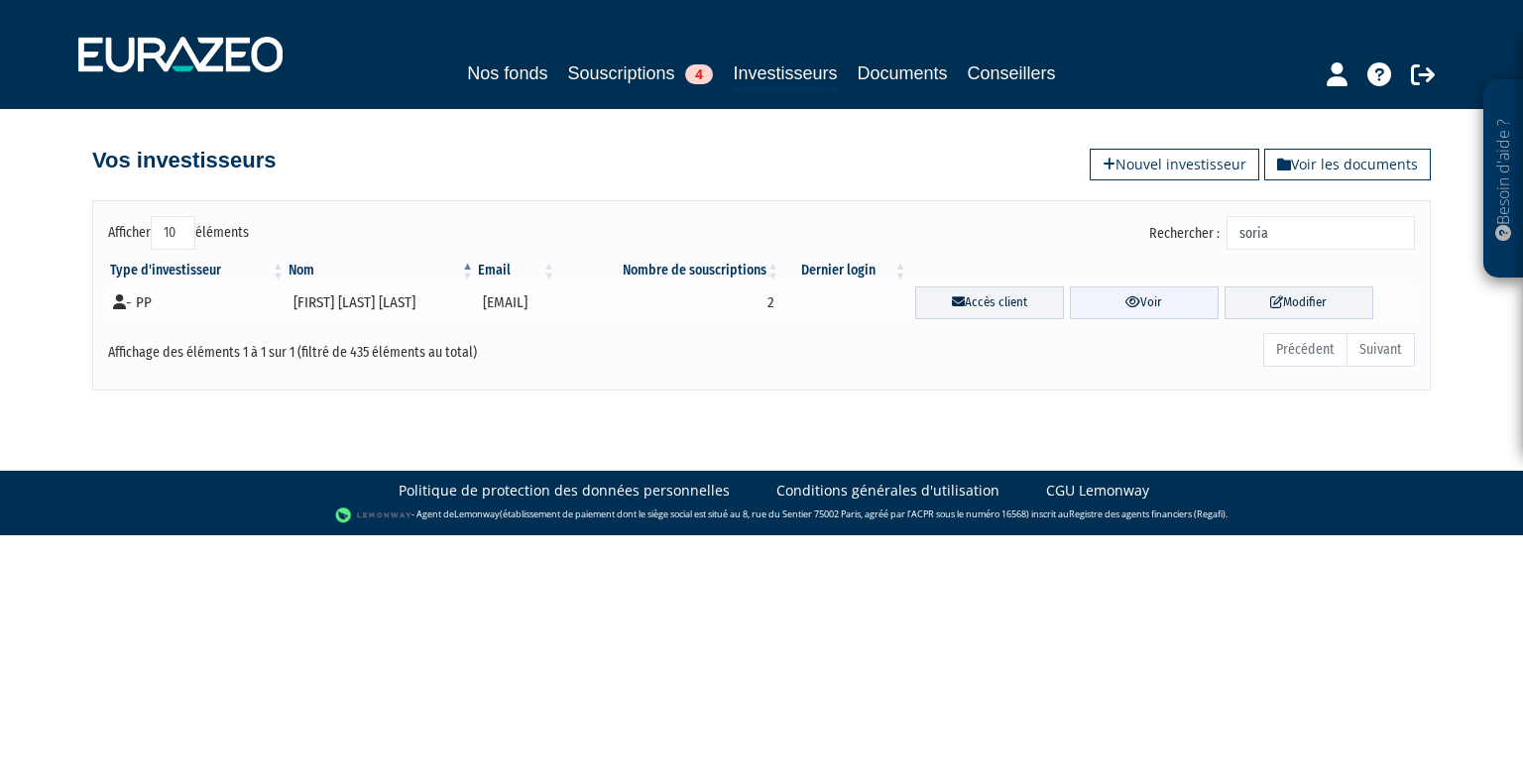type on "soria" 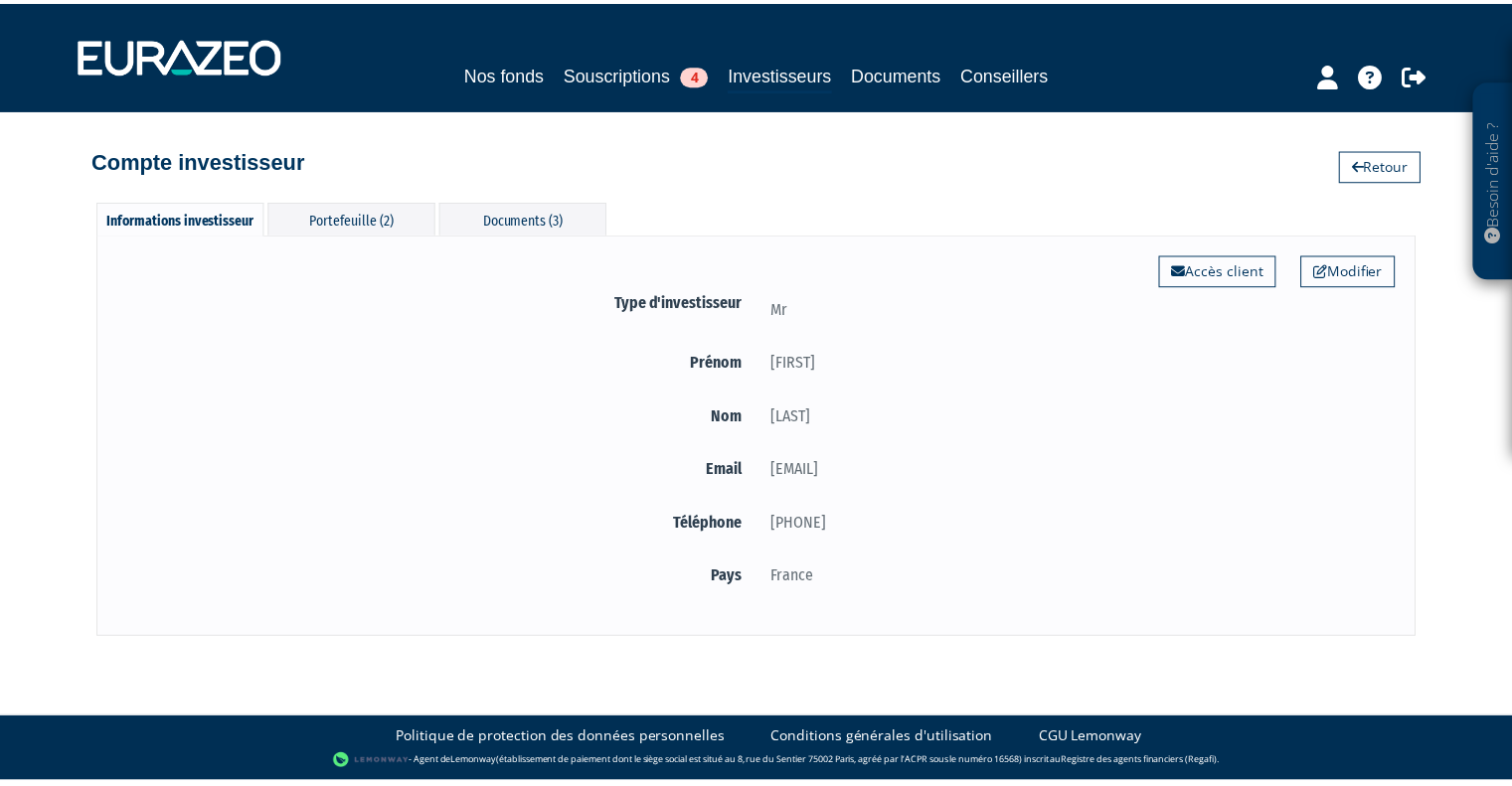 scroll, scrollTop: 0, scrollLeft: 0, axis: both 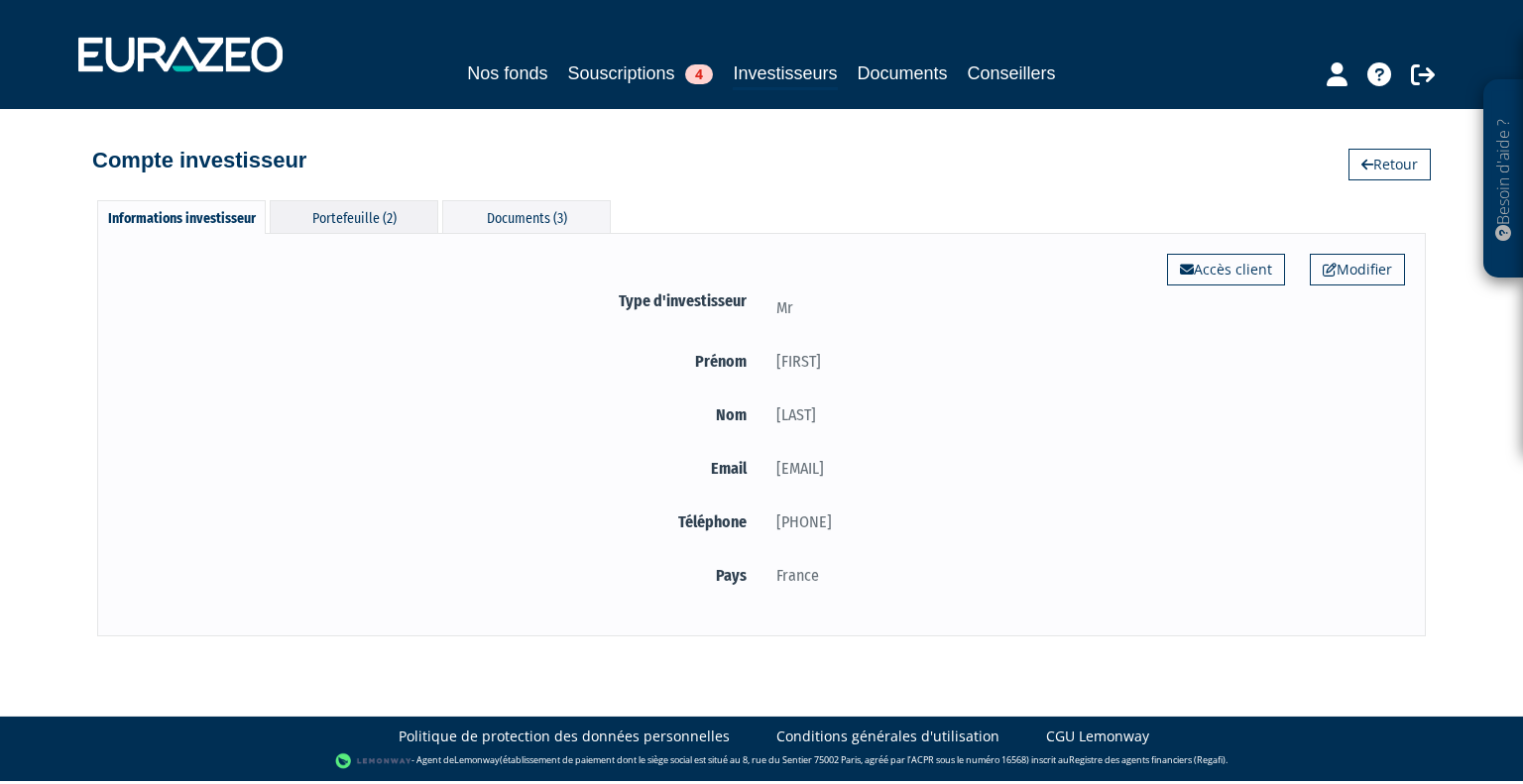 click on "Portefeuille (2)" at bounding box center [354, 216] 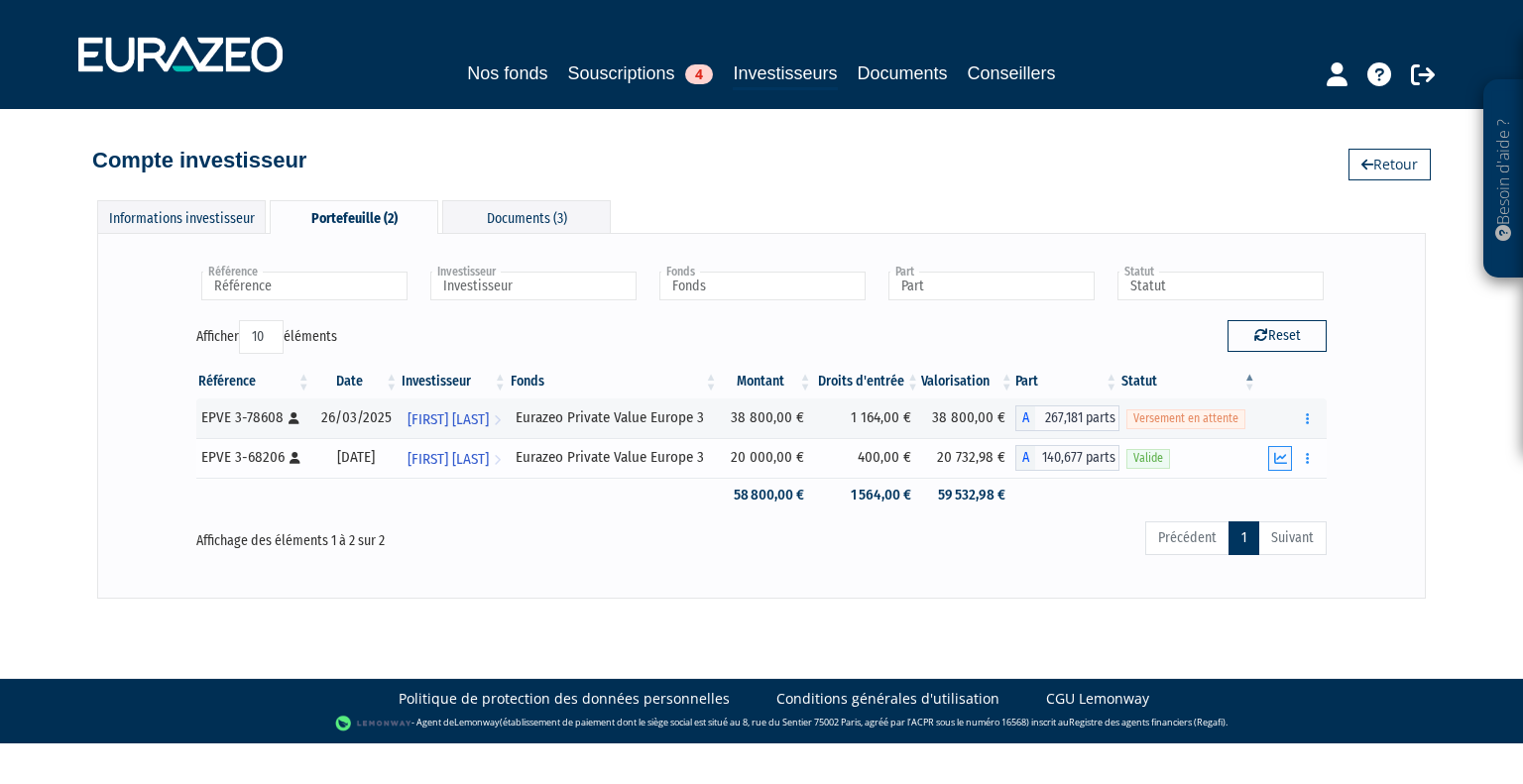 click at bounding box center (1280, 458) 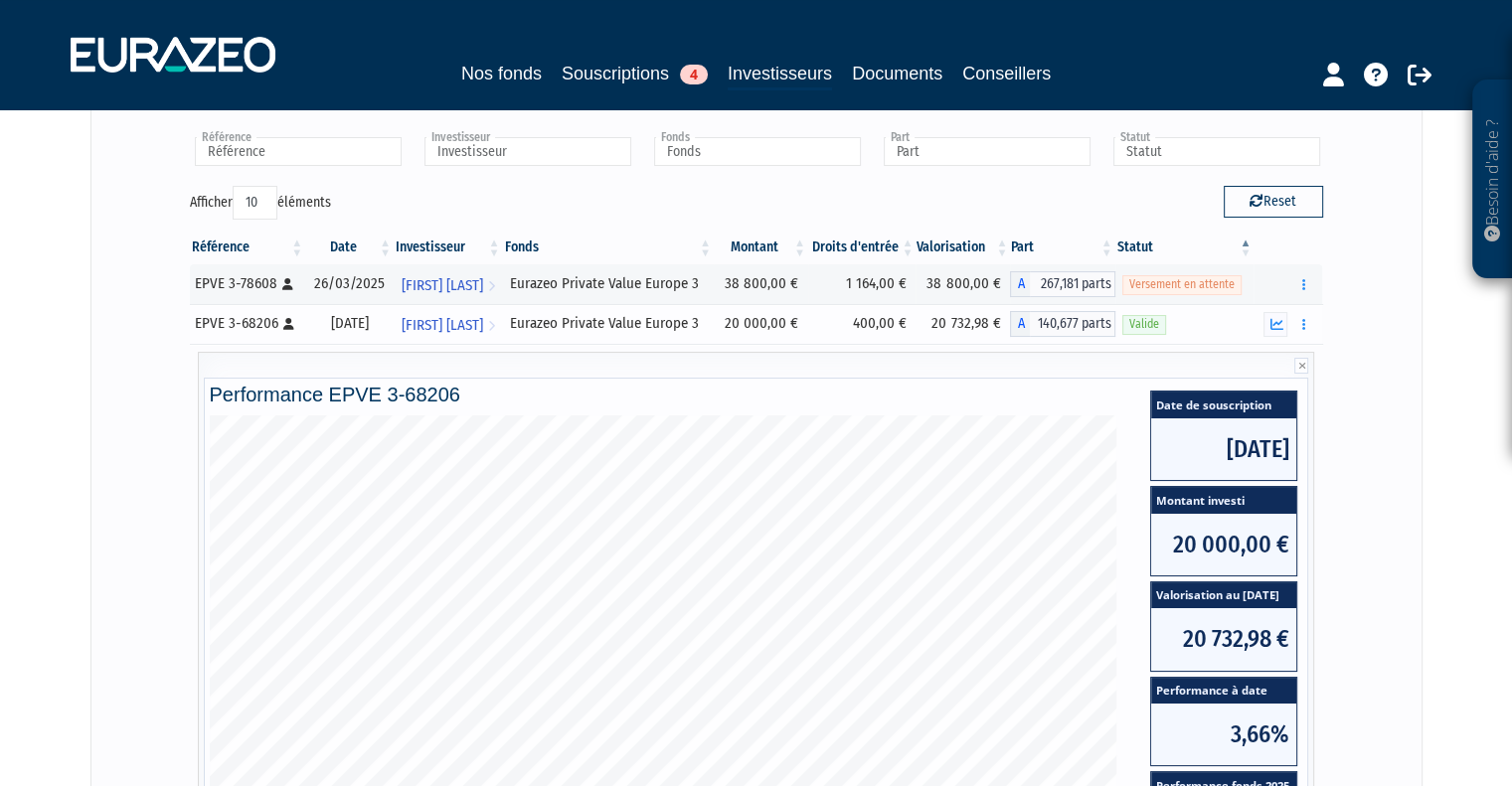 scroll, scrollTop: 127, scrollLeft: 0, axis: vertical 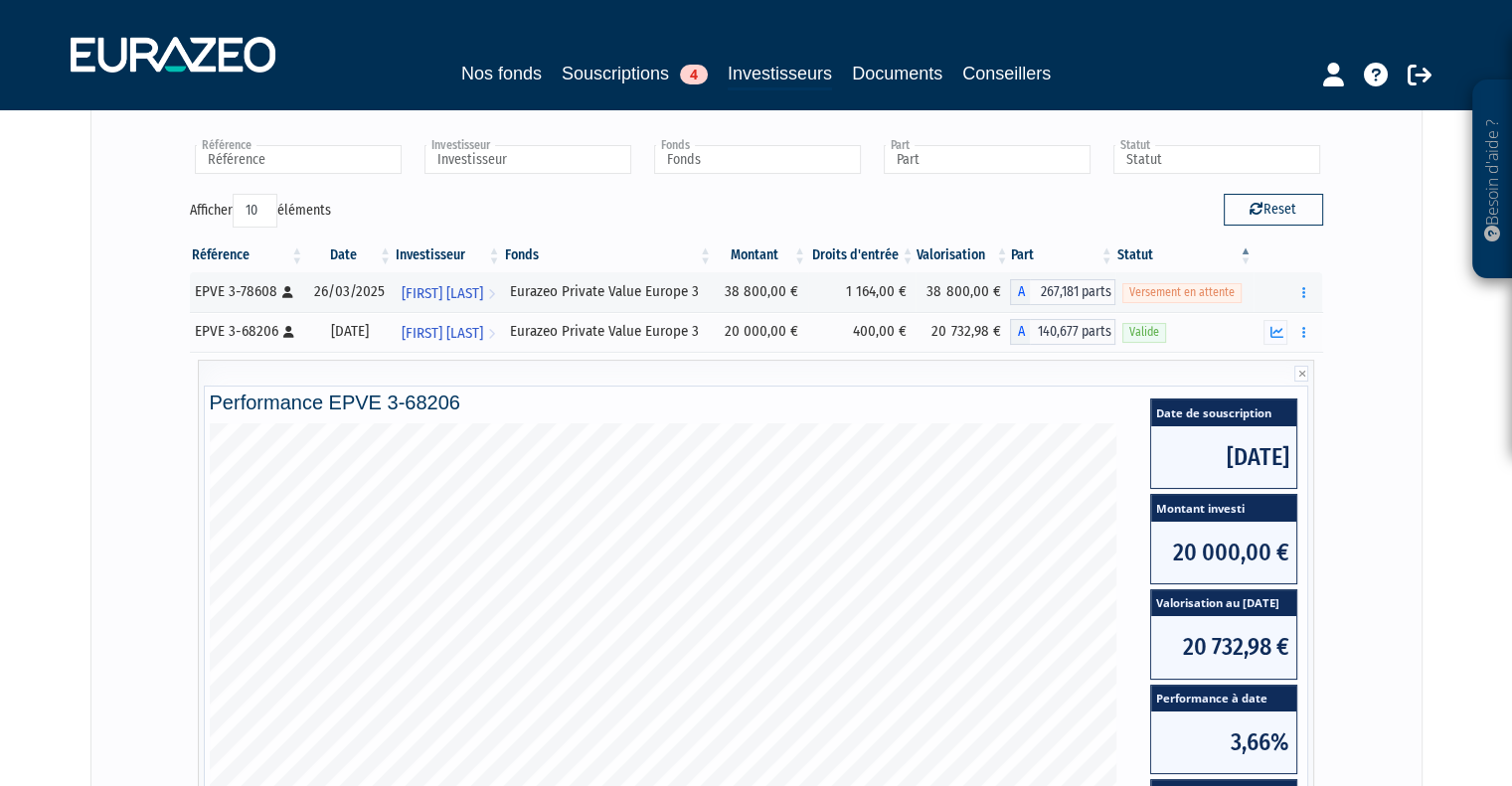 click on "Référence EPVE 3-68206 EPVE 3-78608
Référence
Investisseur LUIS SORIA PARDO
Investisseur
Fonds Eurazeo Private Value Europe 3
Fonds
Part A - Eurazeo Private Value Europe 3
Part
Statut Versement en attente Valide
Statut
Afficher  10 25 50 100  éléments  Reset
Référence                         Date Investisseur Fonds Montant Droits d'entrée Valorisation Part
Statut
EPVE 3-78608  [Français] Personne physique" at bounding box center [756, 597] 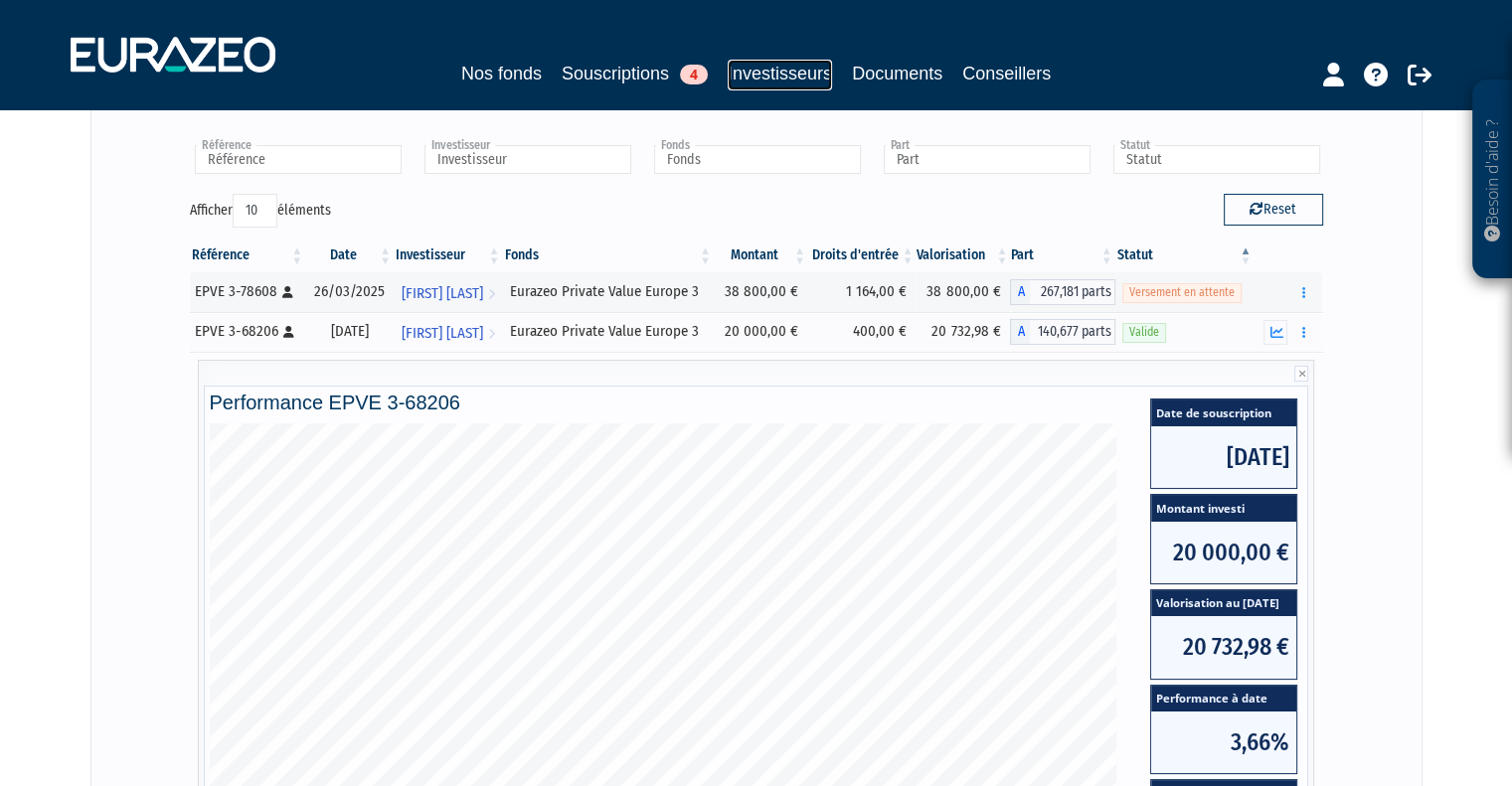 click on "Investisseurs" at bounding box center [779, 75] 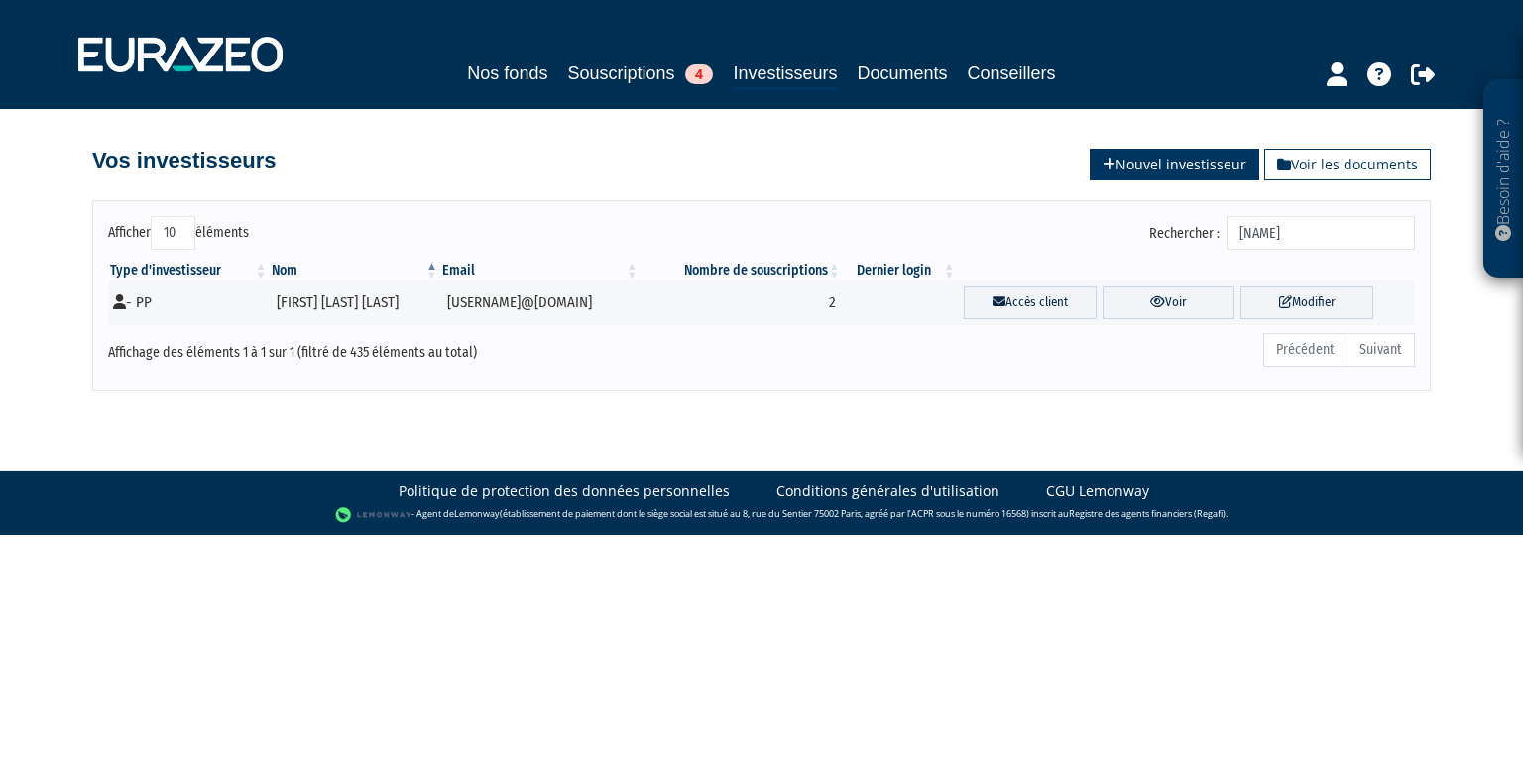 scroll, scrollTop: 0, scrollLeft: 0, axis: both 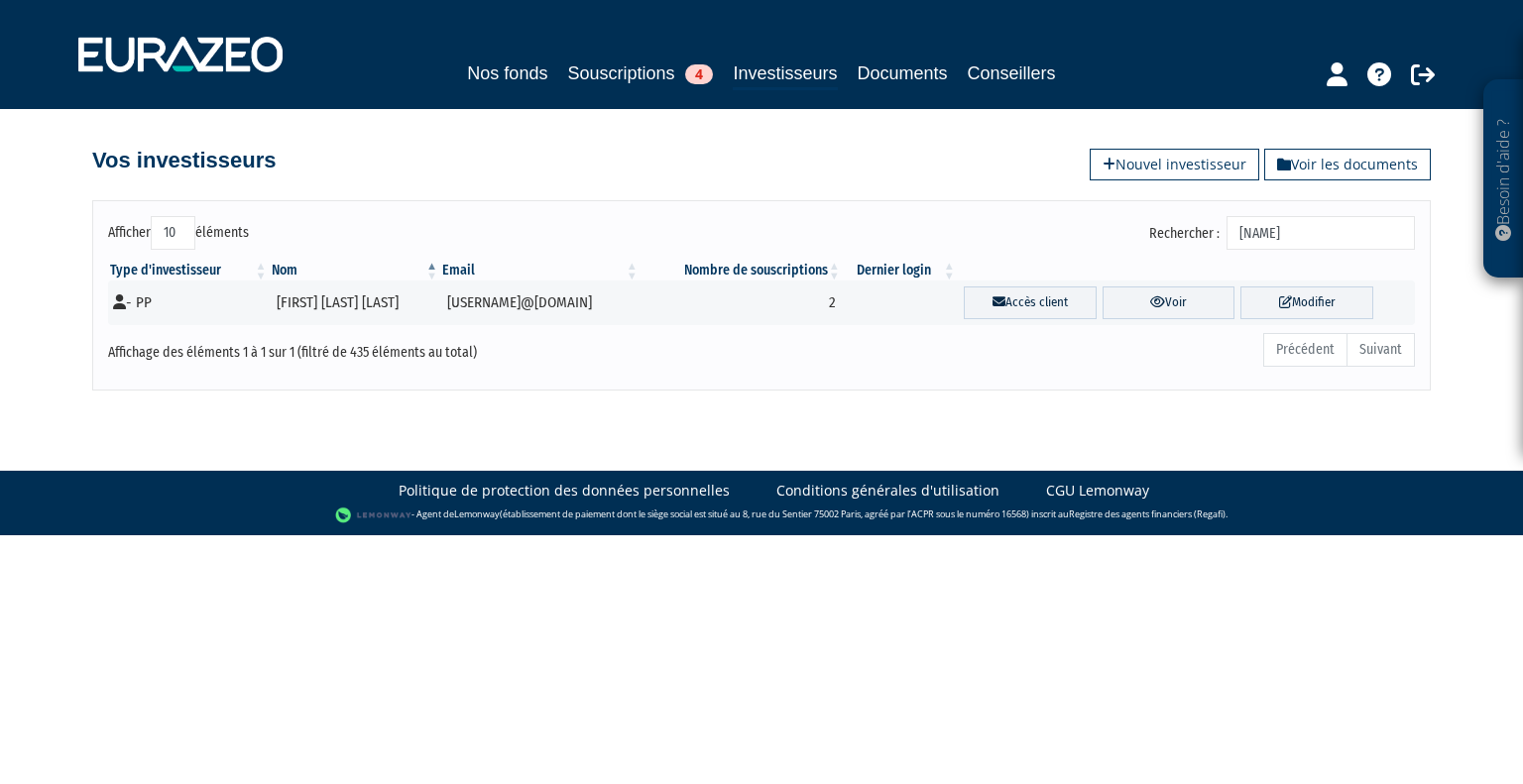 drag, startPoint x: 1336, startPoint y: 245, endPoint x: 1181, endPoint y: 237, distance: 155.20631 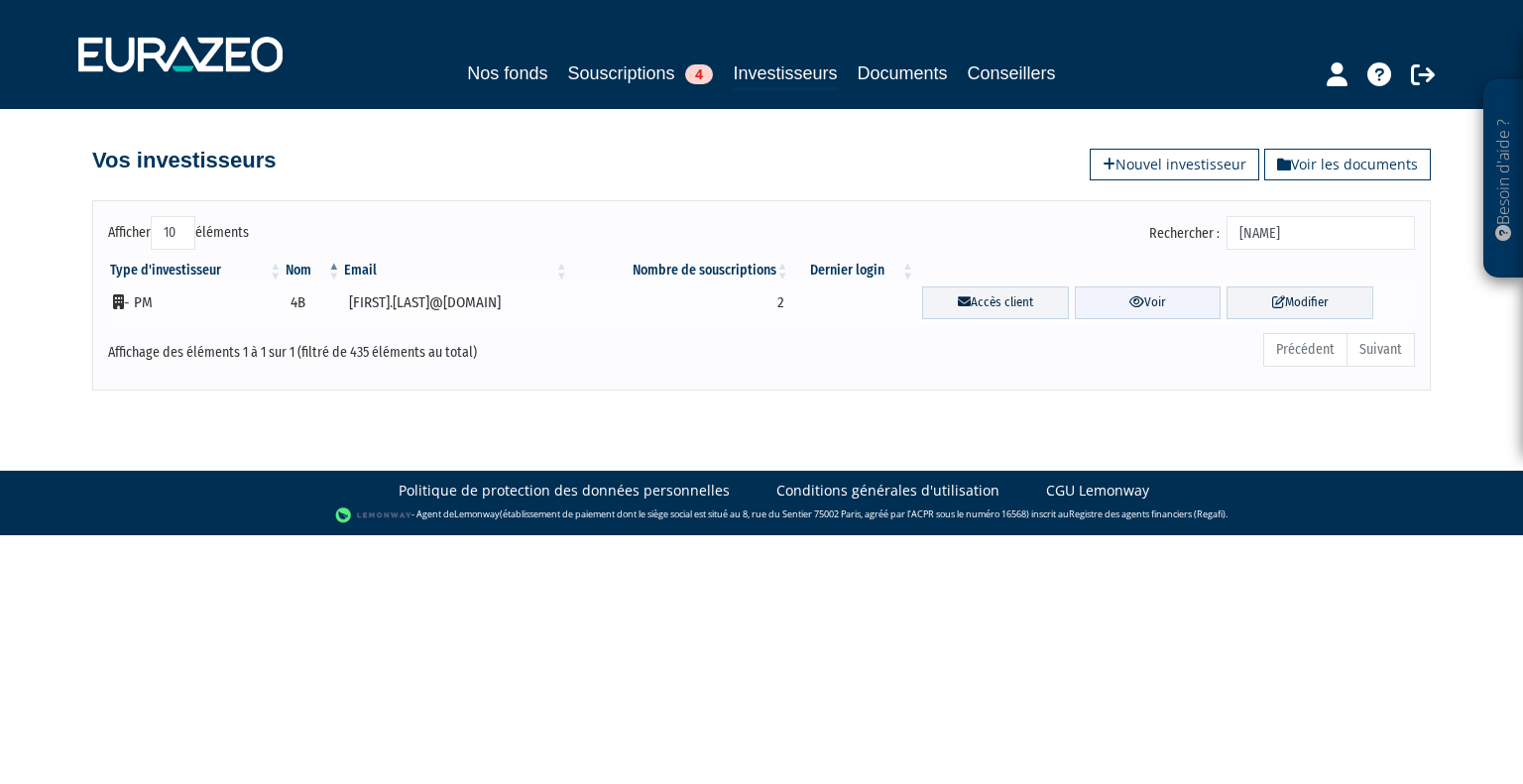 type on "[NAME]" 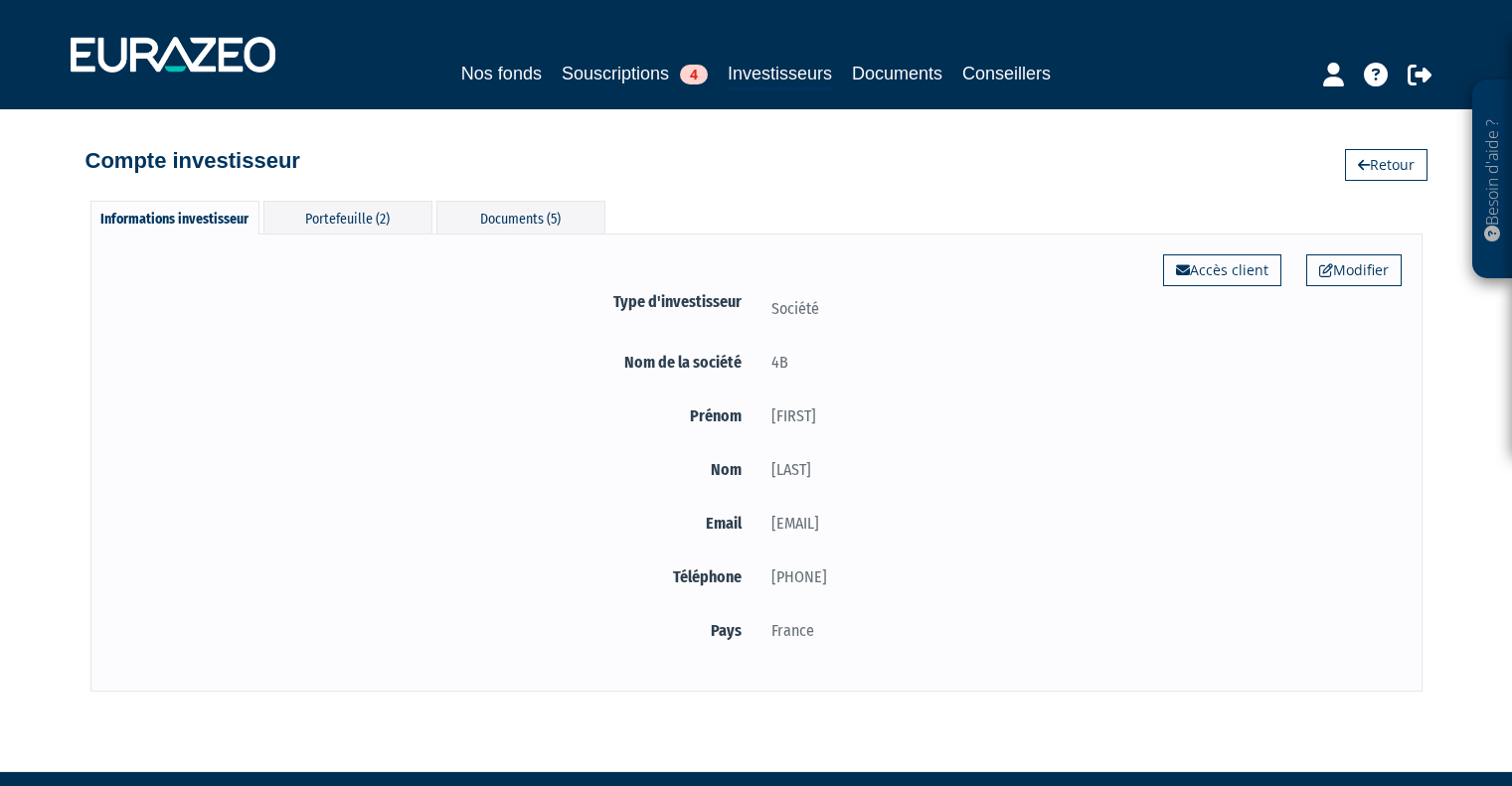 scroll, scrollTop: 0, scrollLeft: 0, axis: both 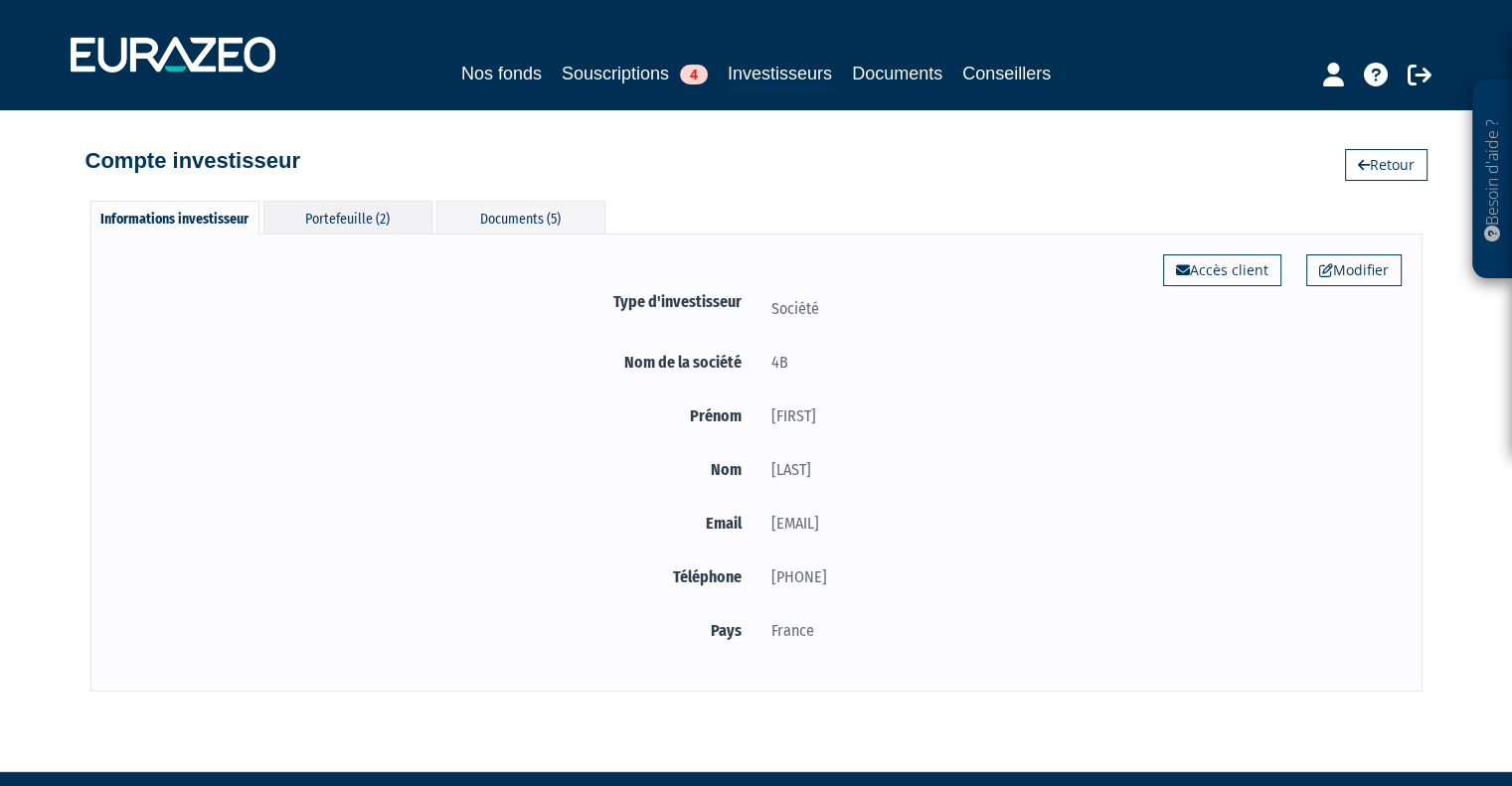 click on "Portefeuille (2)" at bounding box center [348, 217] 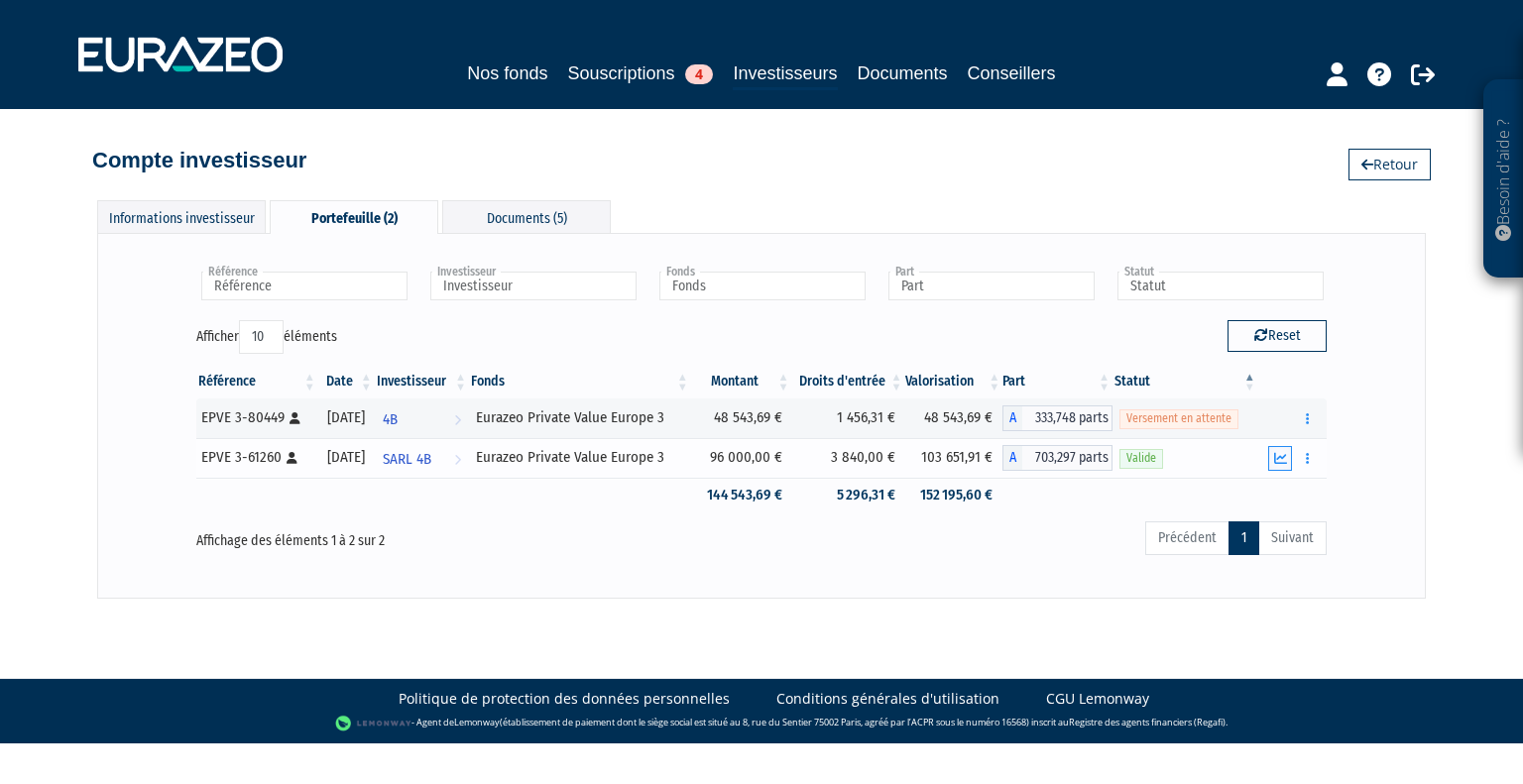 click at bounding box center [1280, 458] 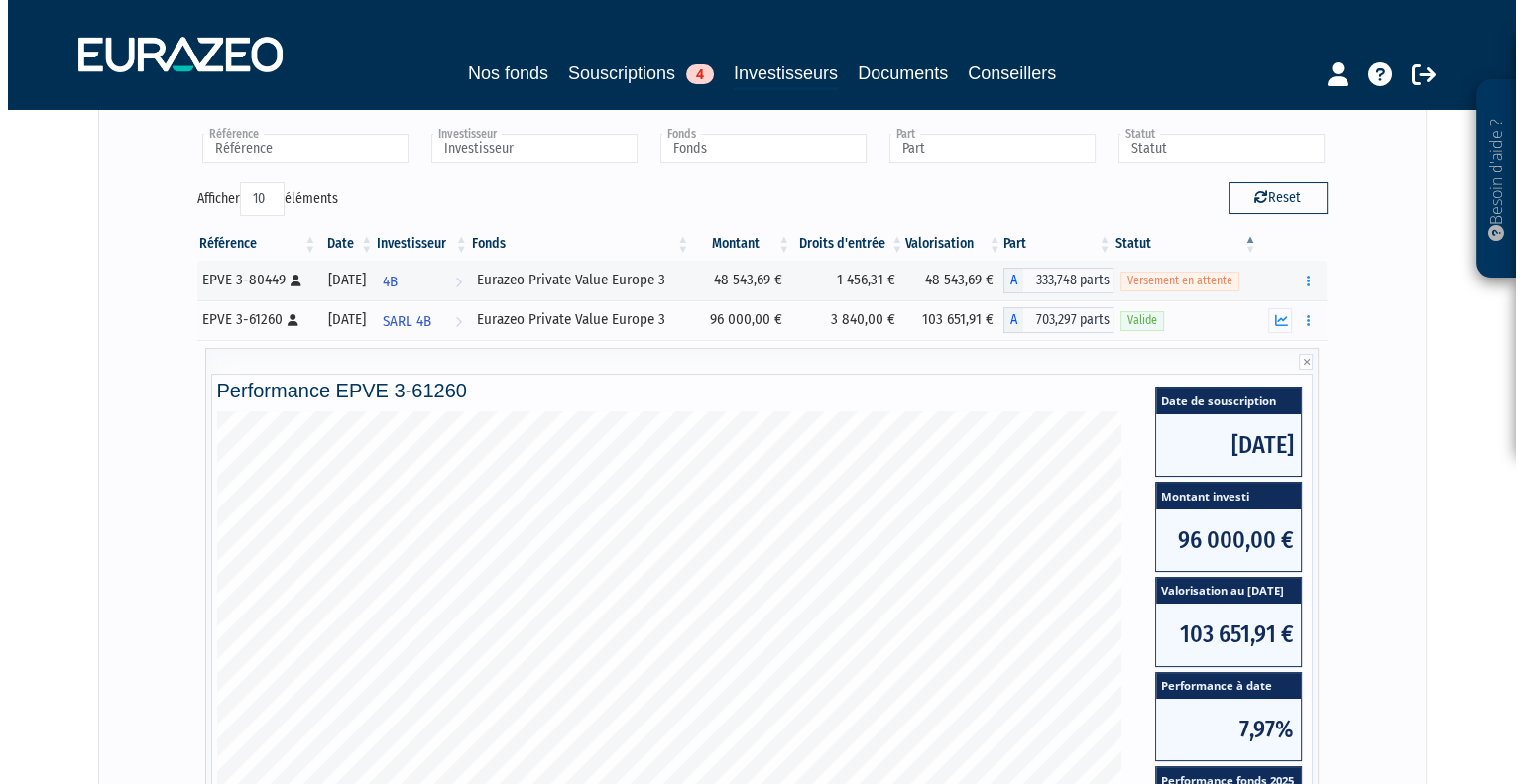 scroll, scrollTop: 0, scrollLeft: 0, axis: both 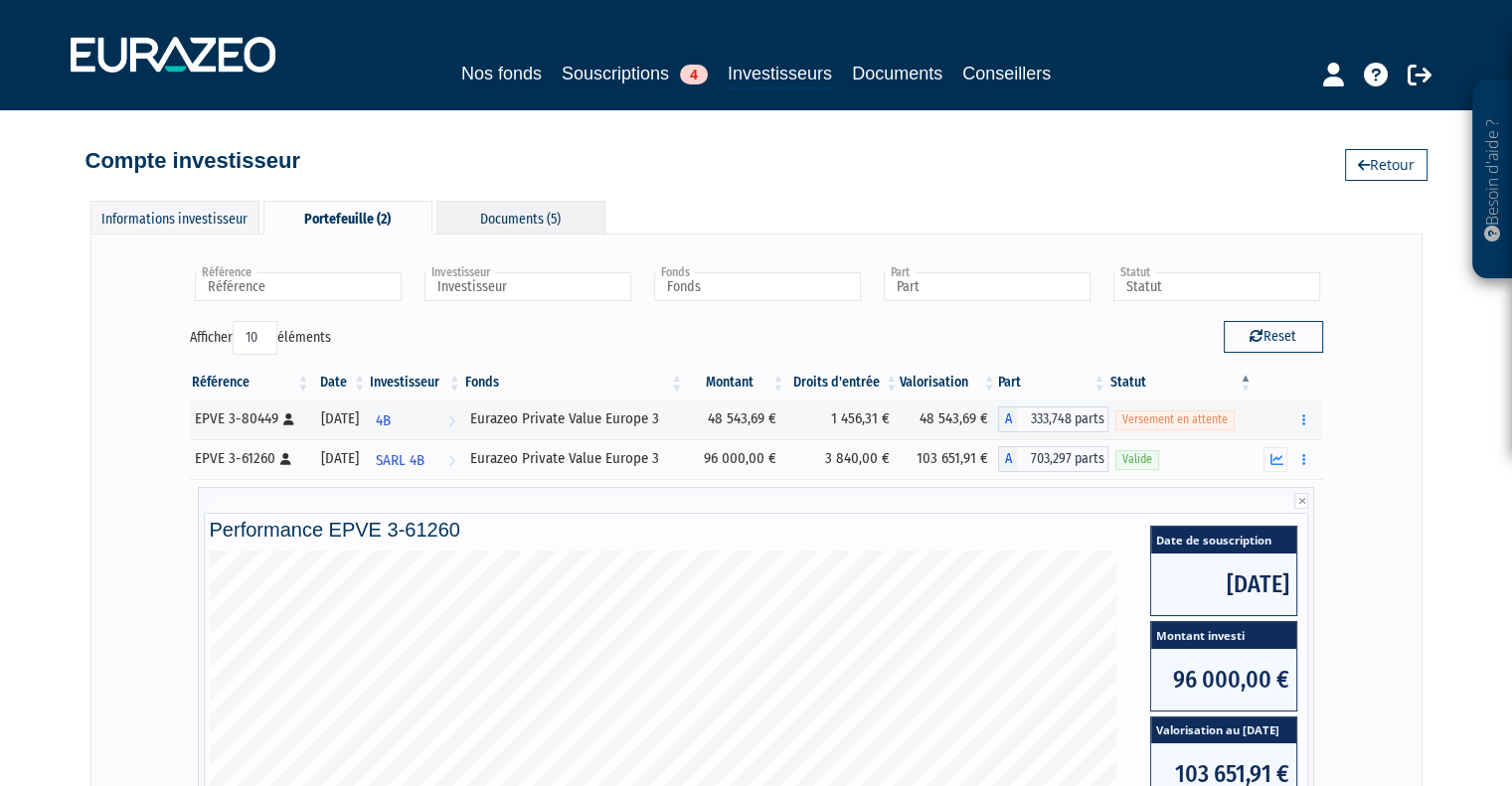 click on "Documents (5)" at bounding box center [521, 217] 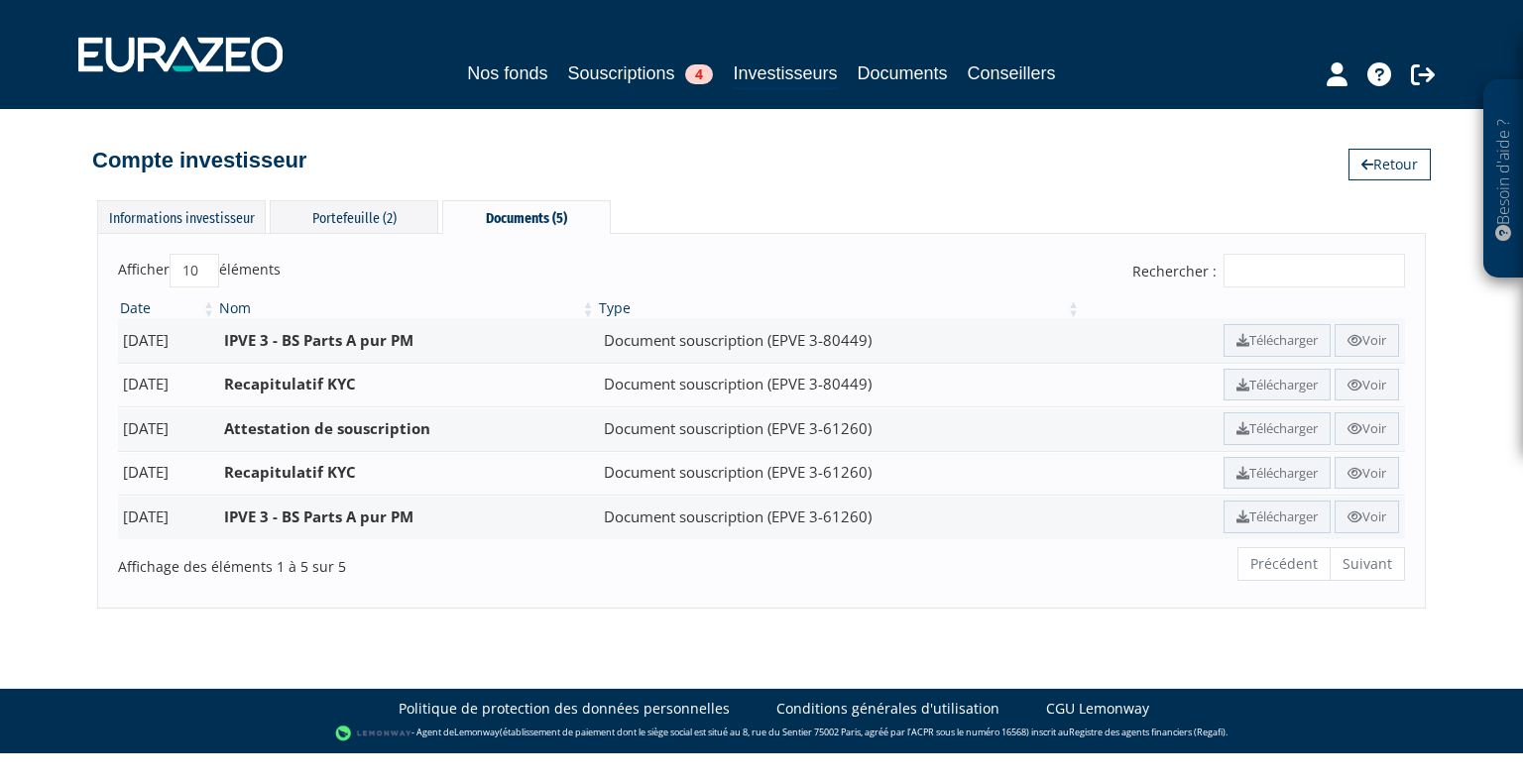 click on "Rechercher :" at bounding box center (1314, 271) 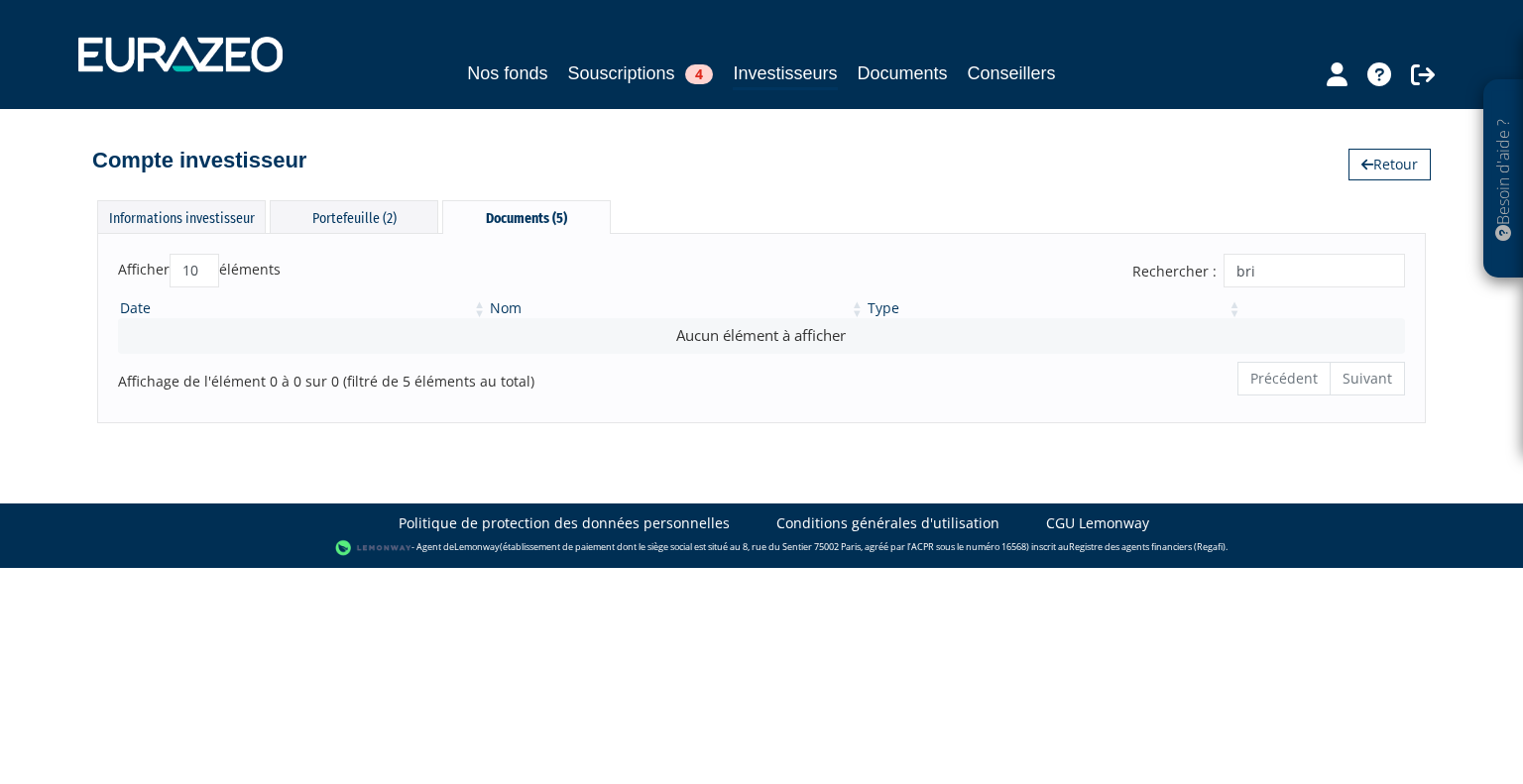 type on "bri" 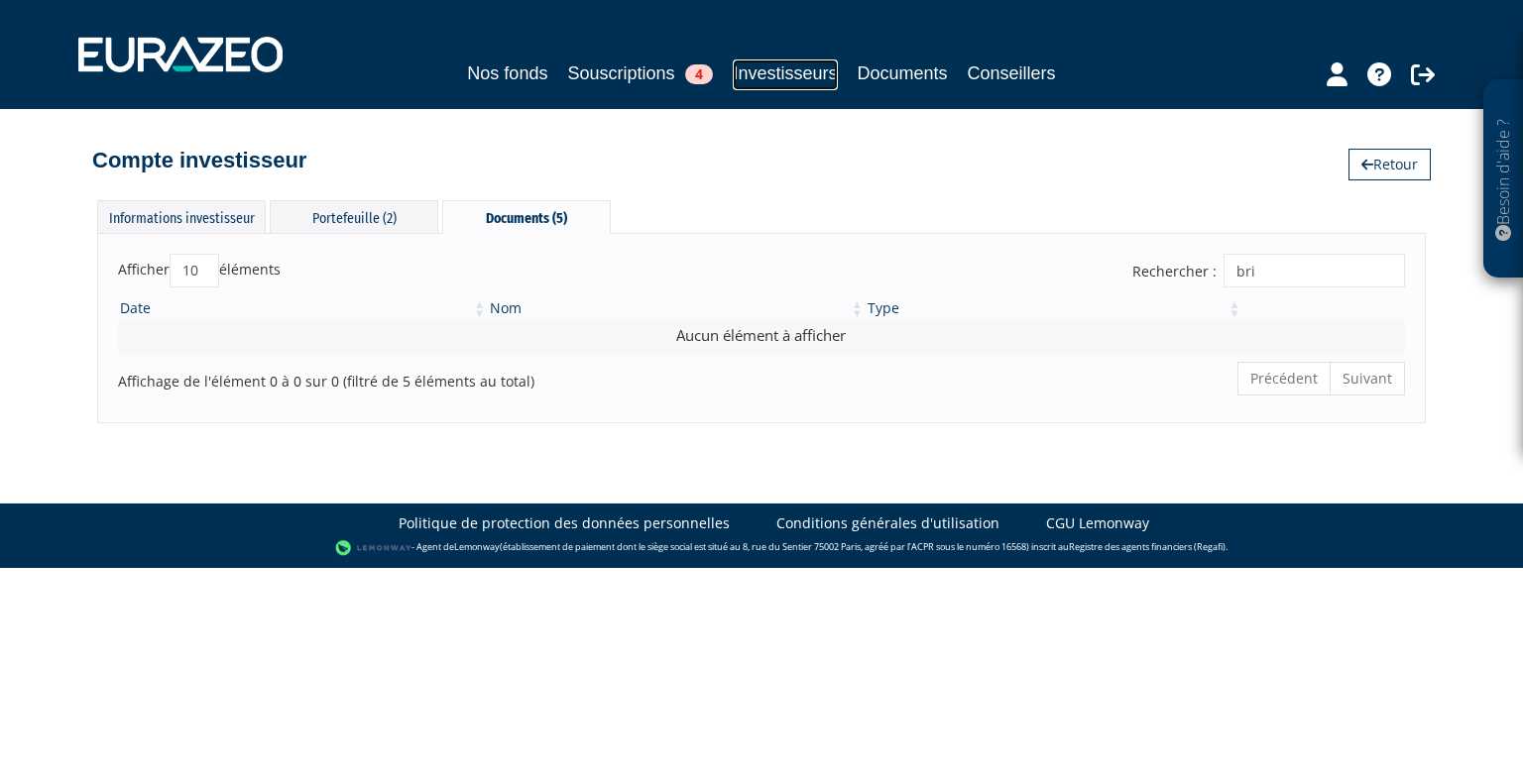 click on "Investisseurs" at bounding box center (784, 74) 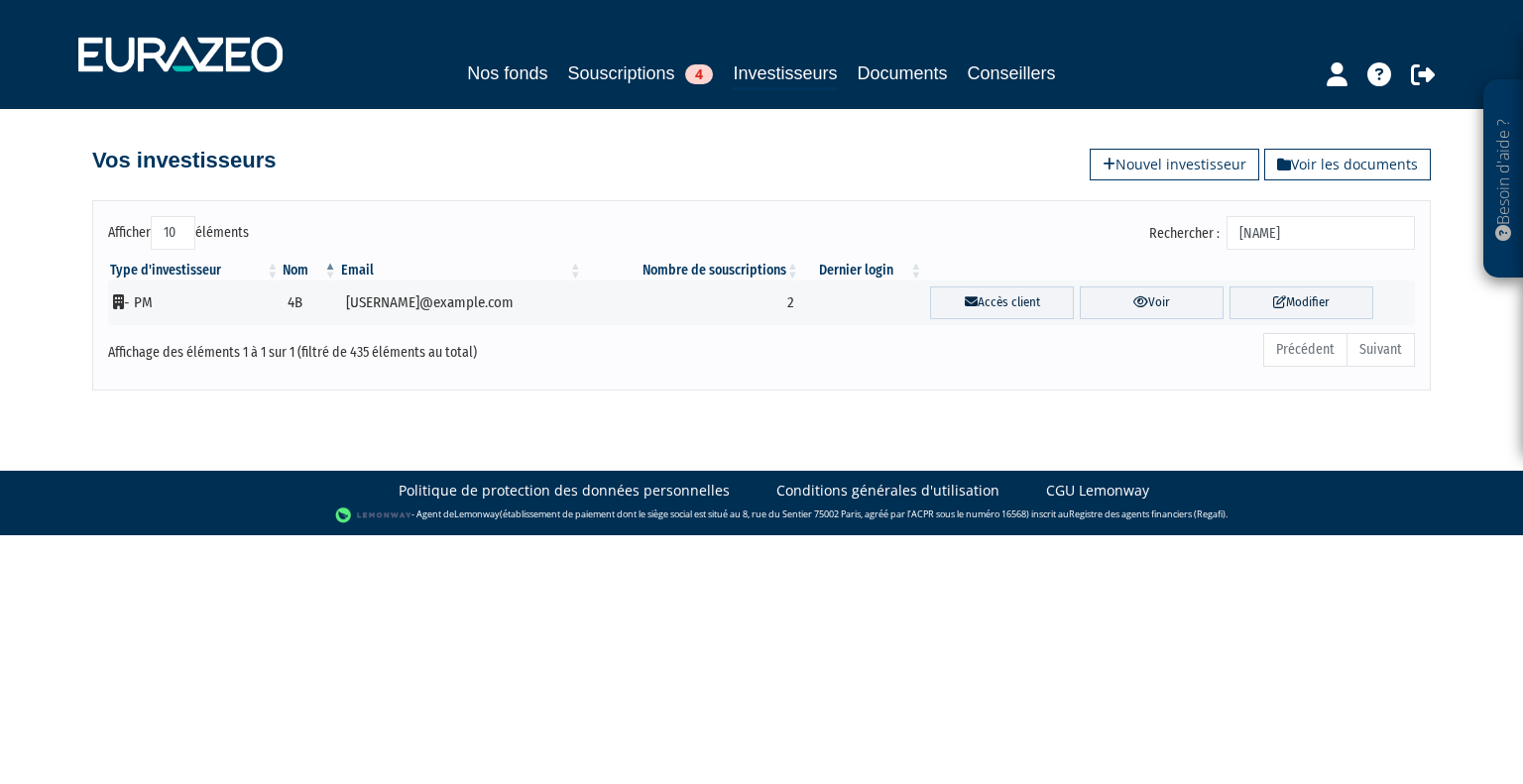 scroll, scrollTop: 0, scrollLeft: 0, axis: both 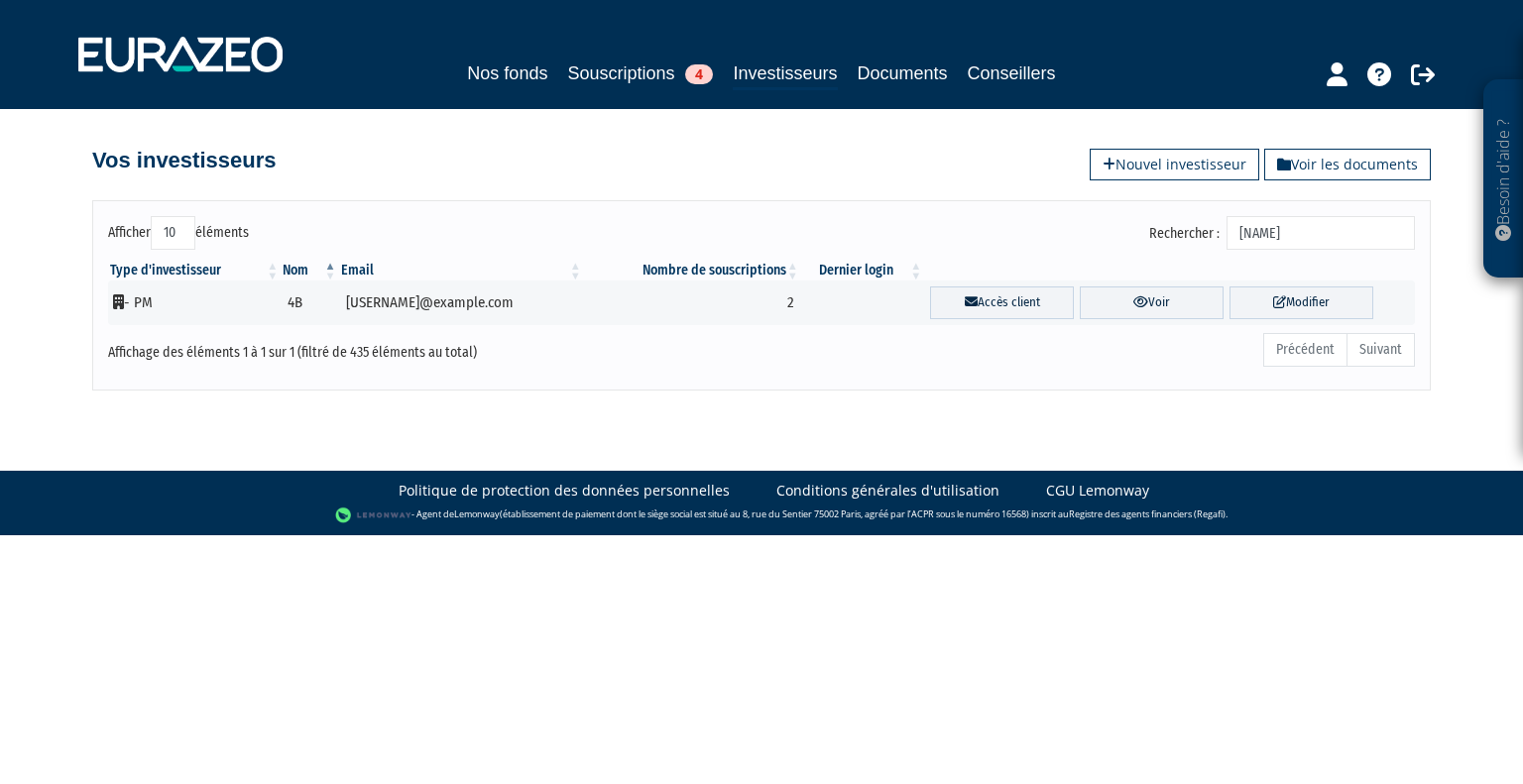 drag, startPoint x: 1354, startPoint y: 229, endPoint x: 1129, endPoint y: 226, distance: 225.02 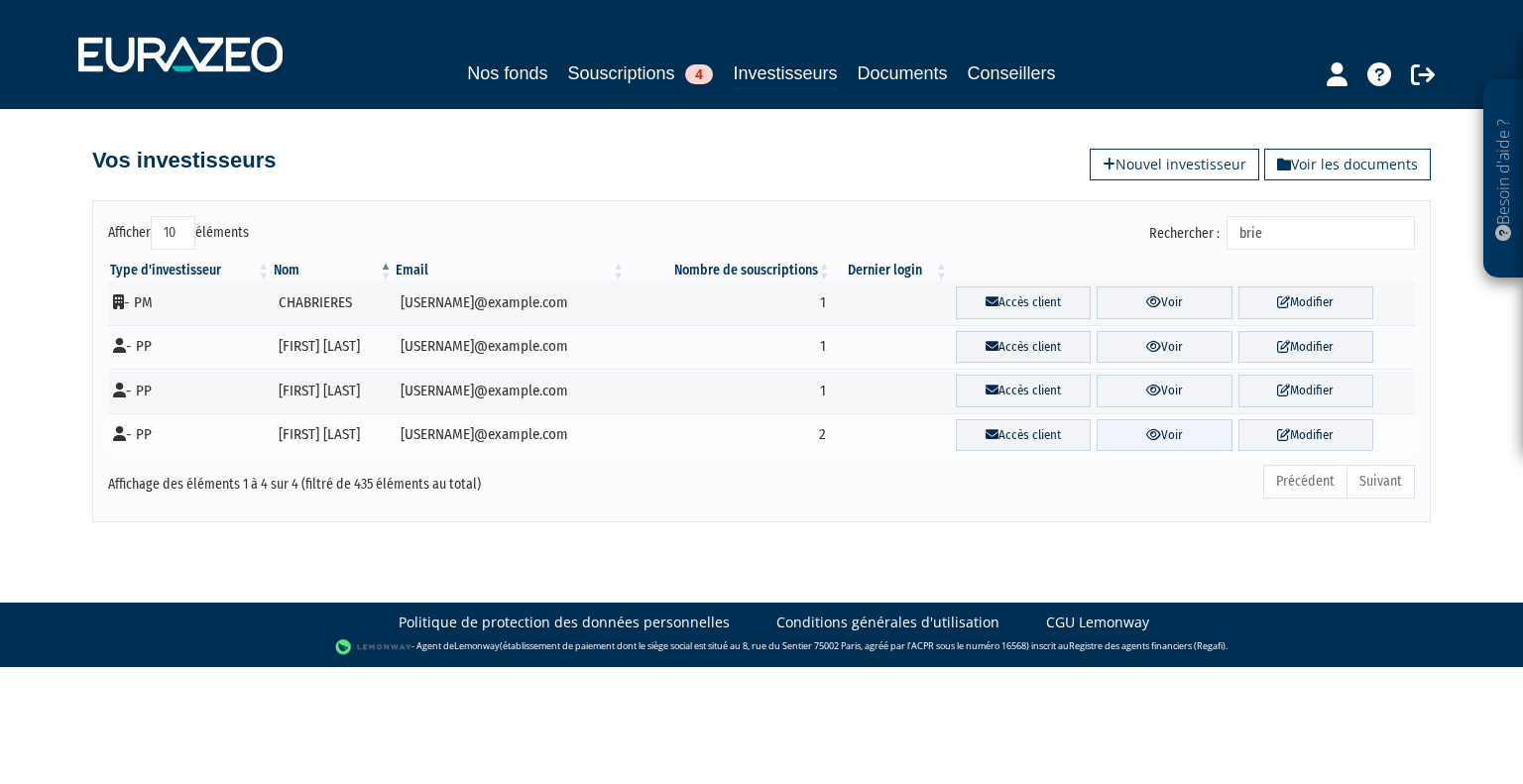 type on "brie" 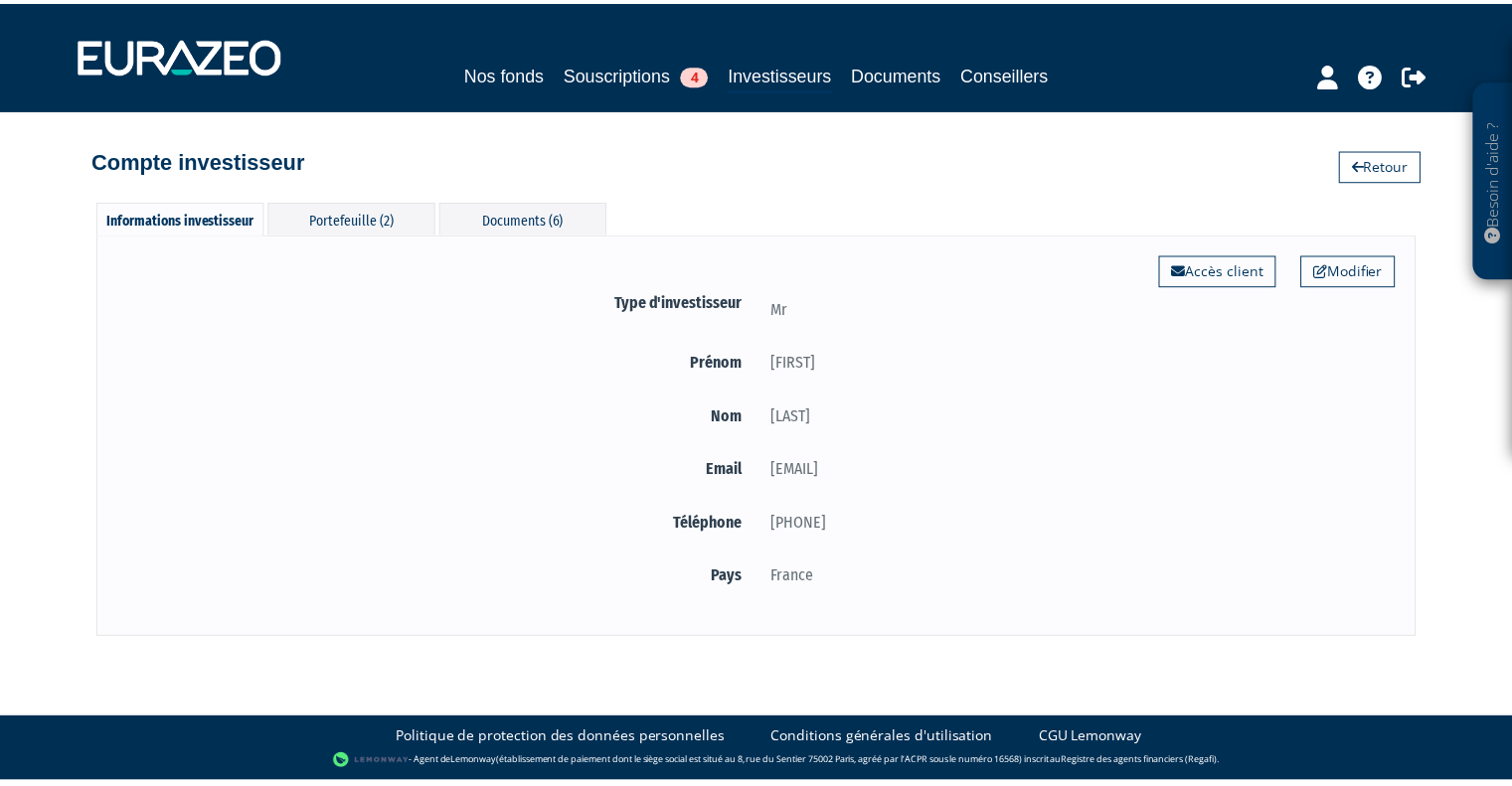 scroll, scrollTop: 0, scrollLeft: 0, axis: both 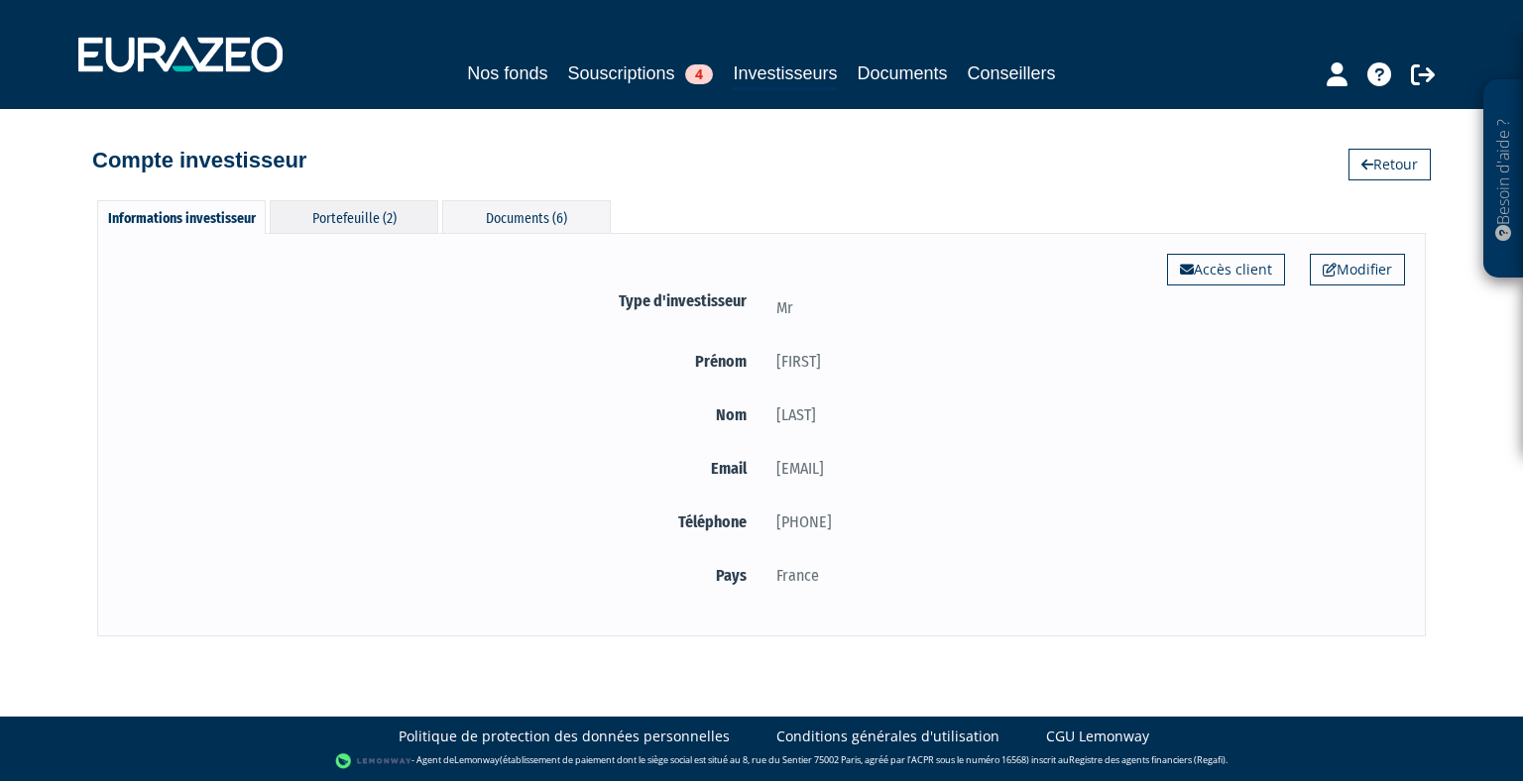 click on "Portefeuille (2)" at bounding box center (354, 216) 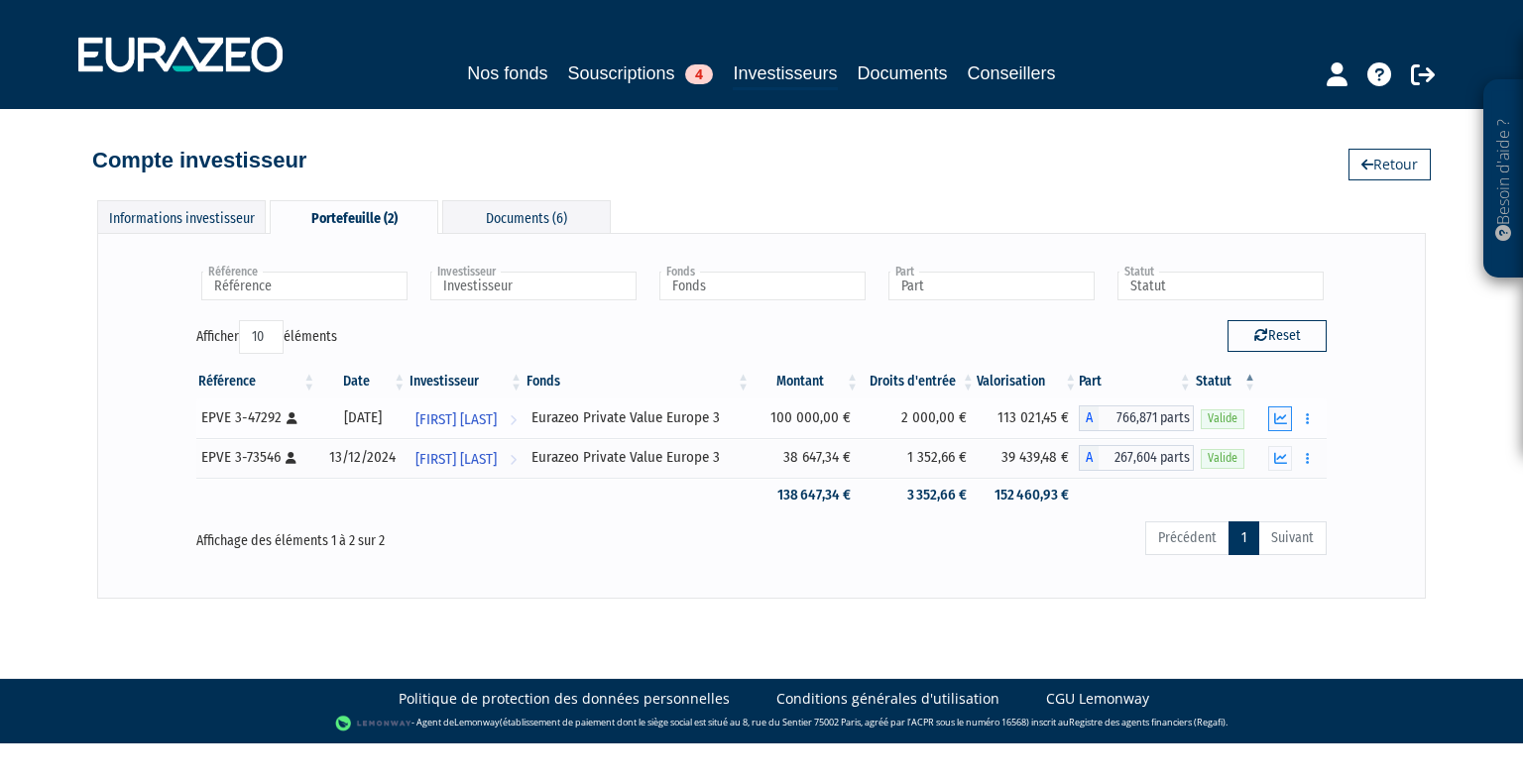click at bounding box center [1280, 418] 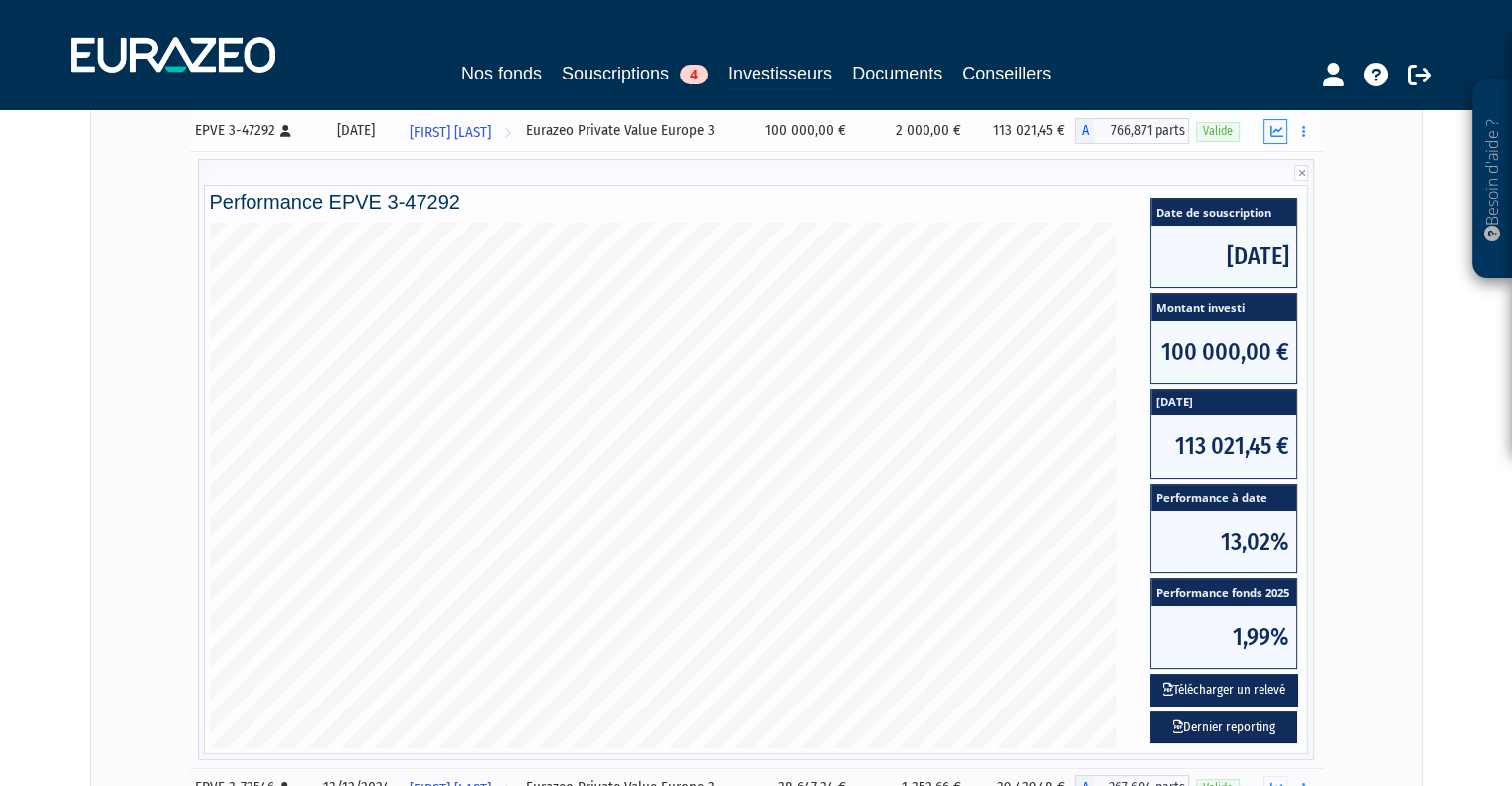 scroll, scrollTop: 290, scrollLeft: 0, axis: vertical 